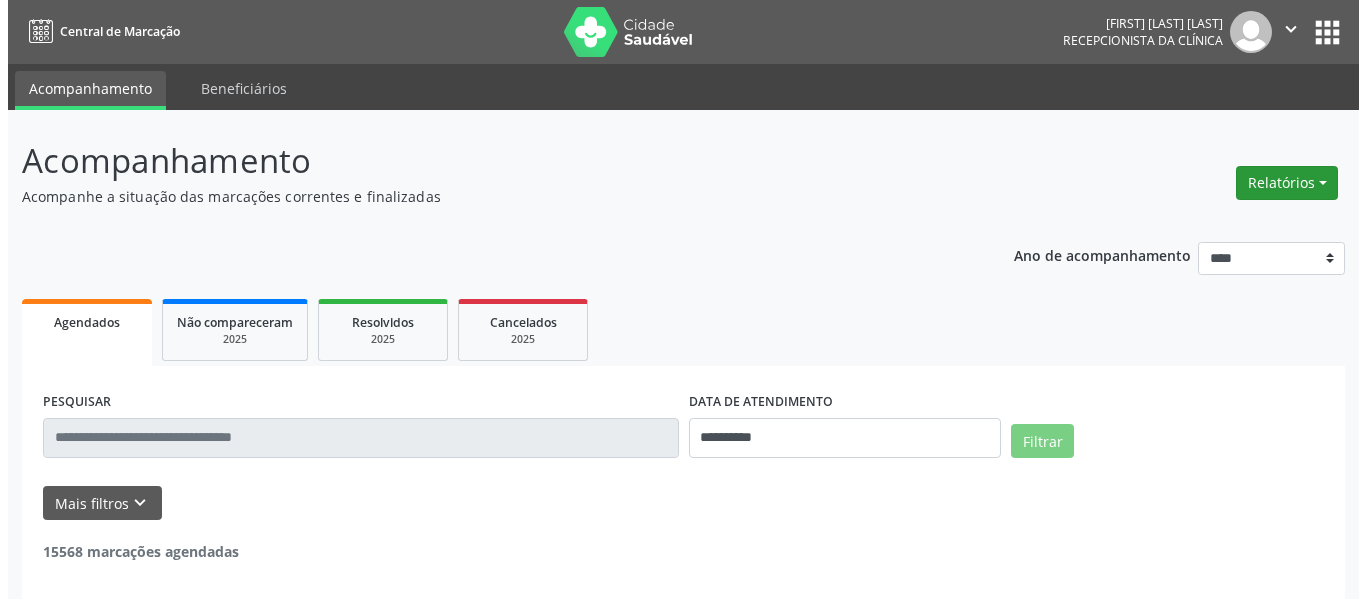 scroll, scrollTop: 0, scrollLeft: 0, axis: both 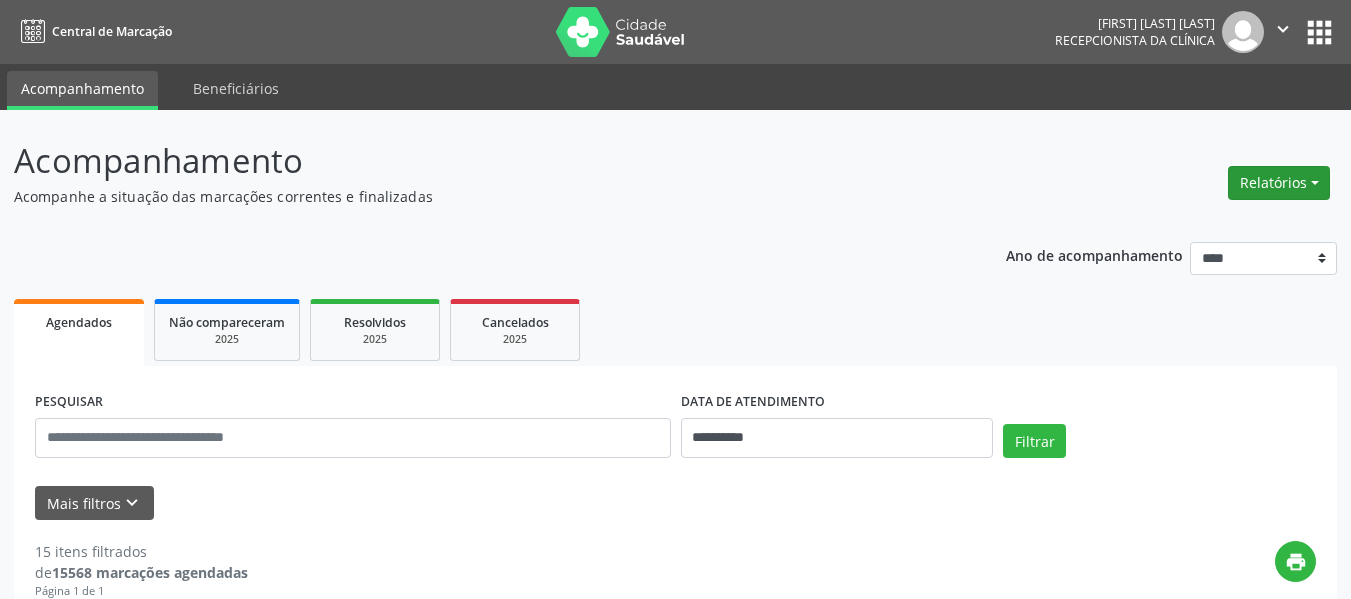 click on "Relatórios" at bounding box center (1279, 183) 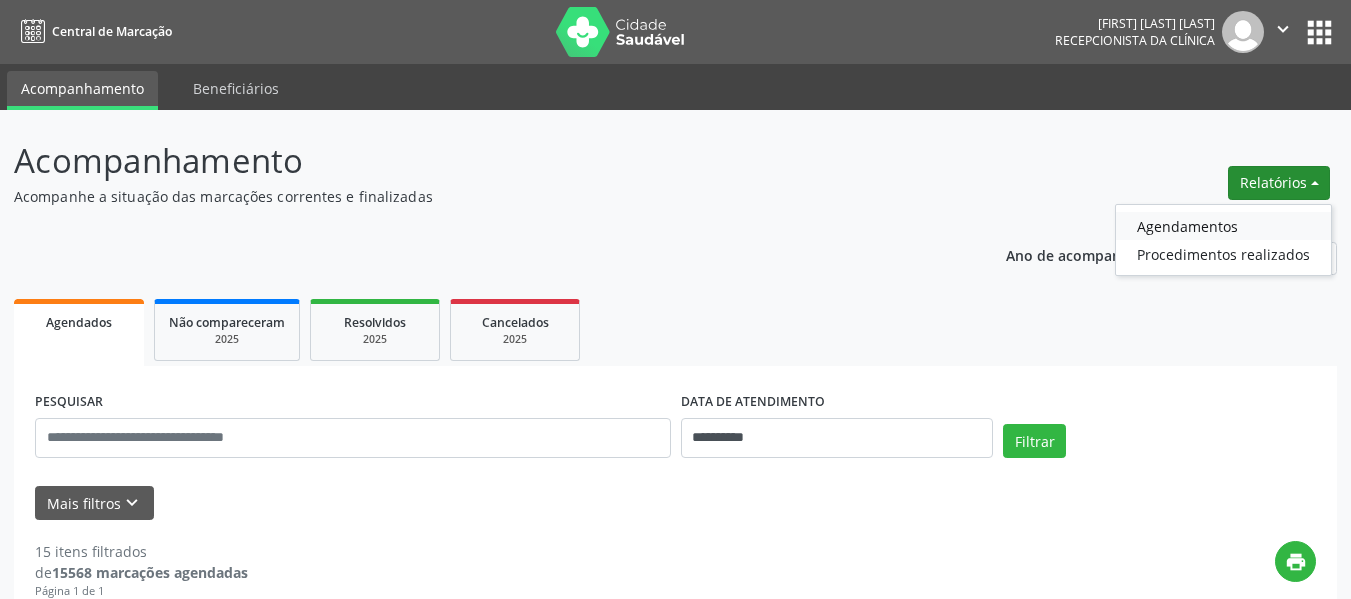 click on "Agendamentos" at bounding box center (1223, 226) 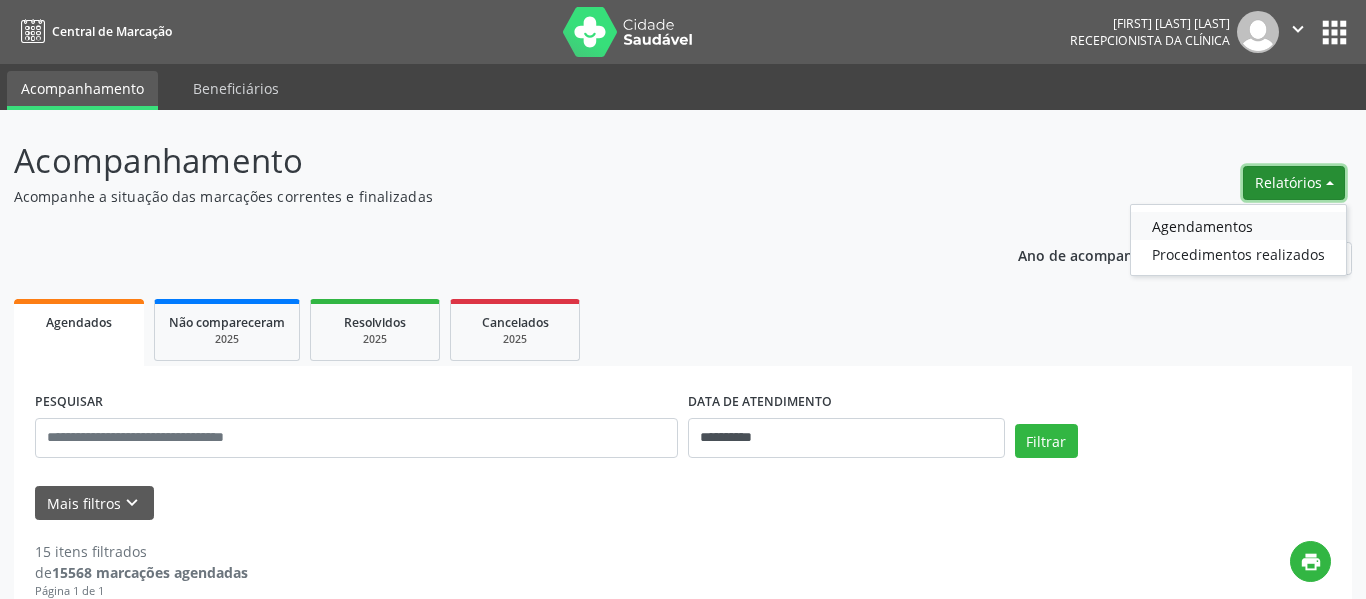 select on "*" 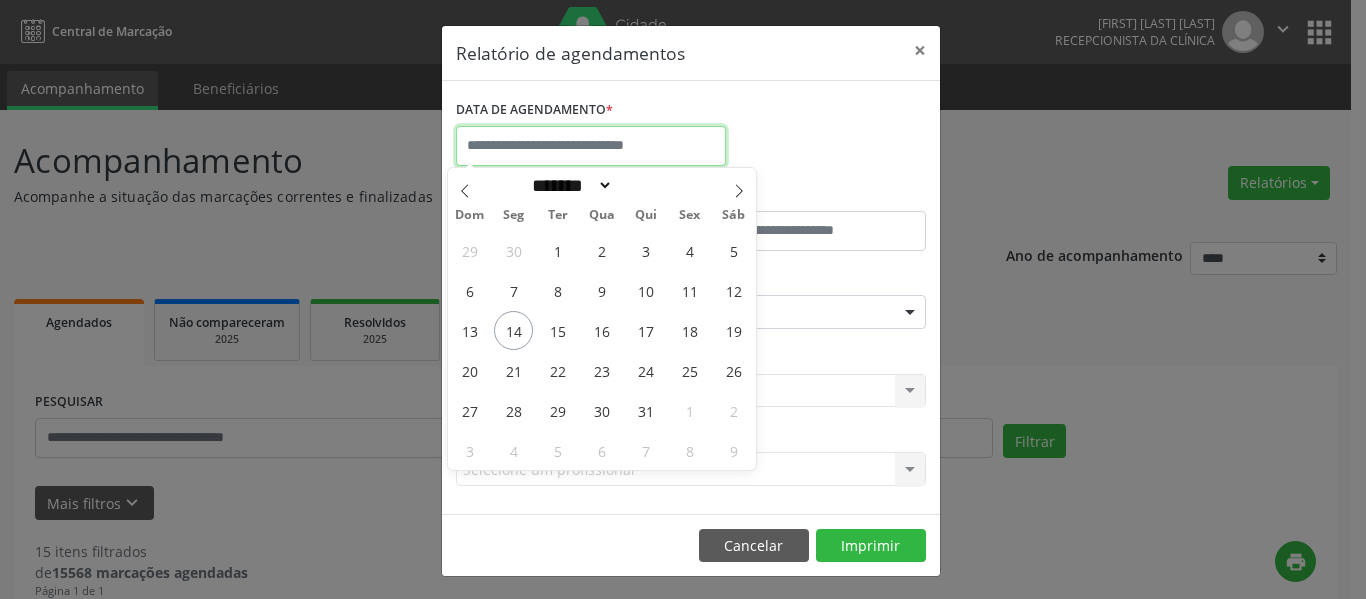 click at bounding box center (591, 146) 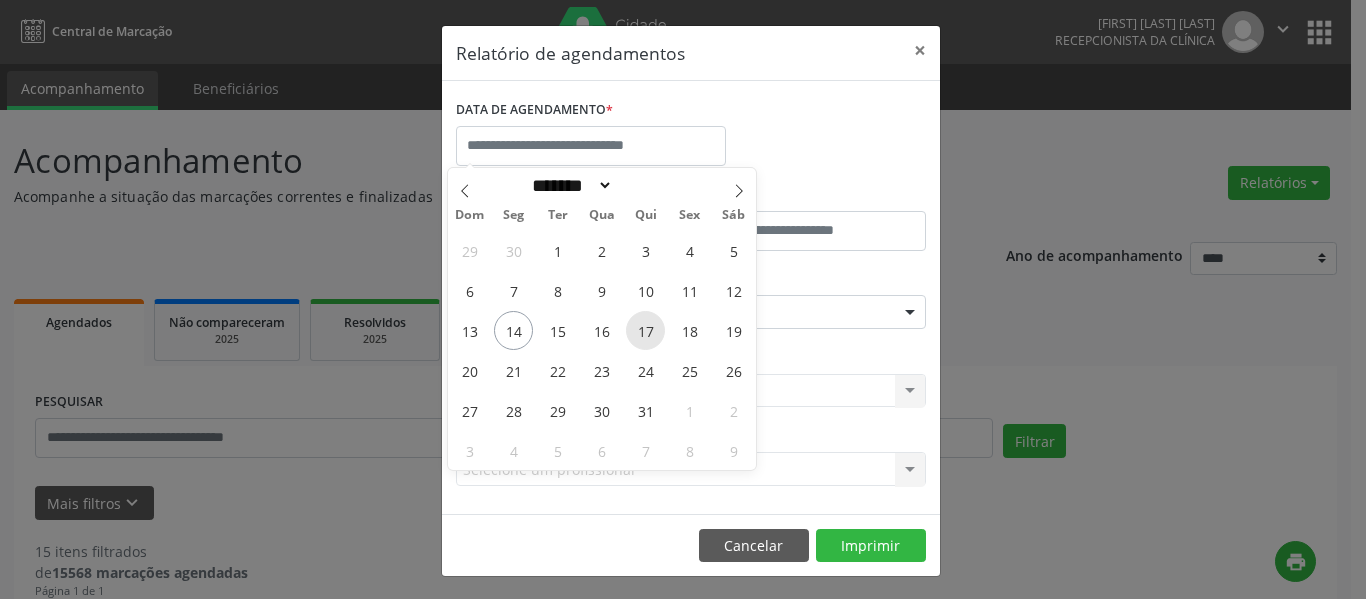 click on "17" at bounding box center (645, 330) 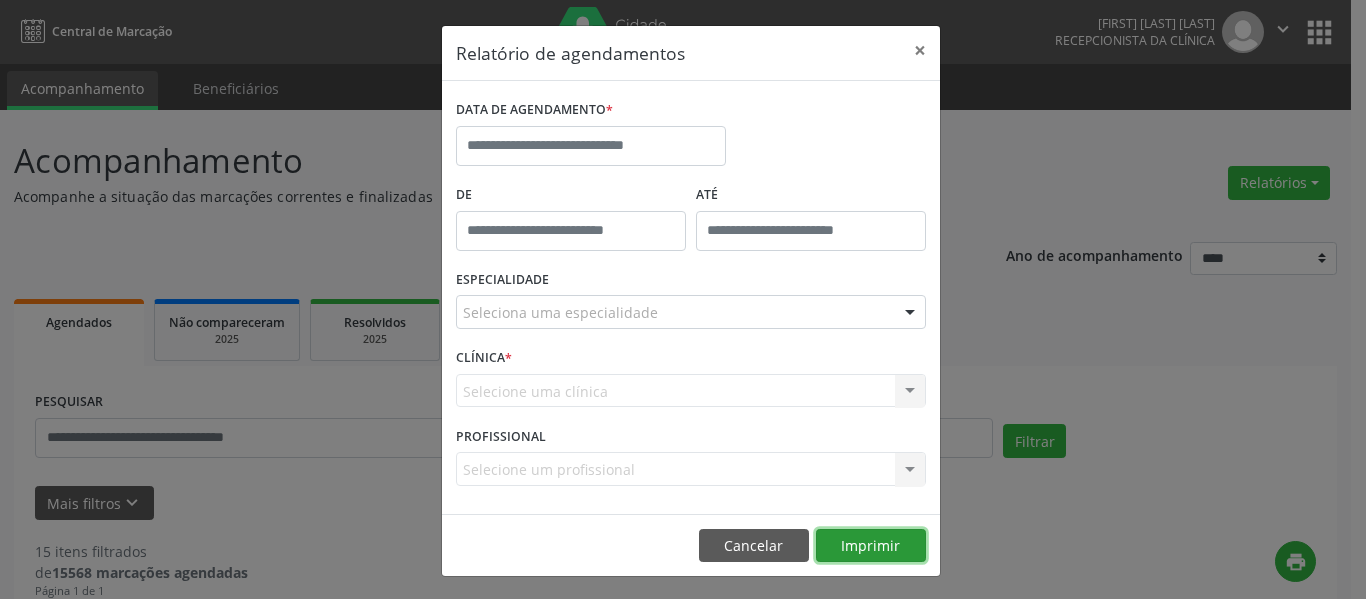 click on "Imprimir" at bounding box center [871, 546] 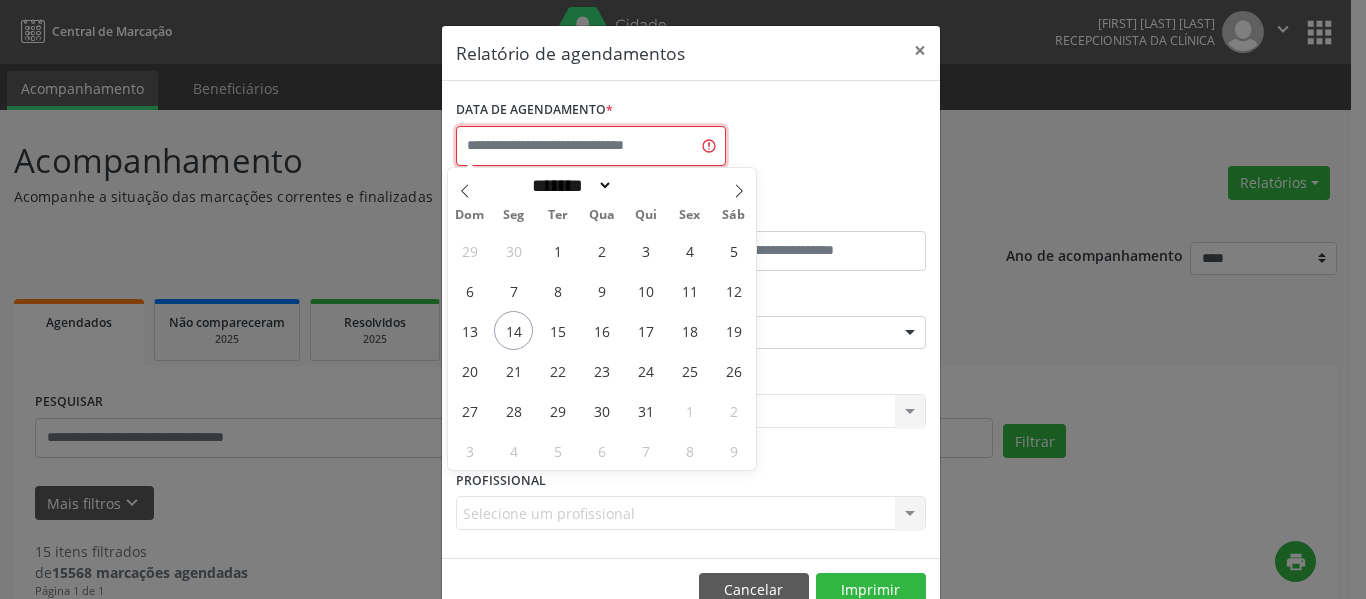 click at bounding box center [591, 146] 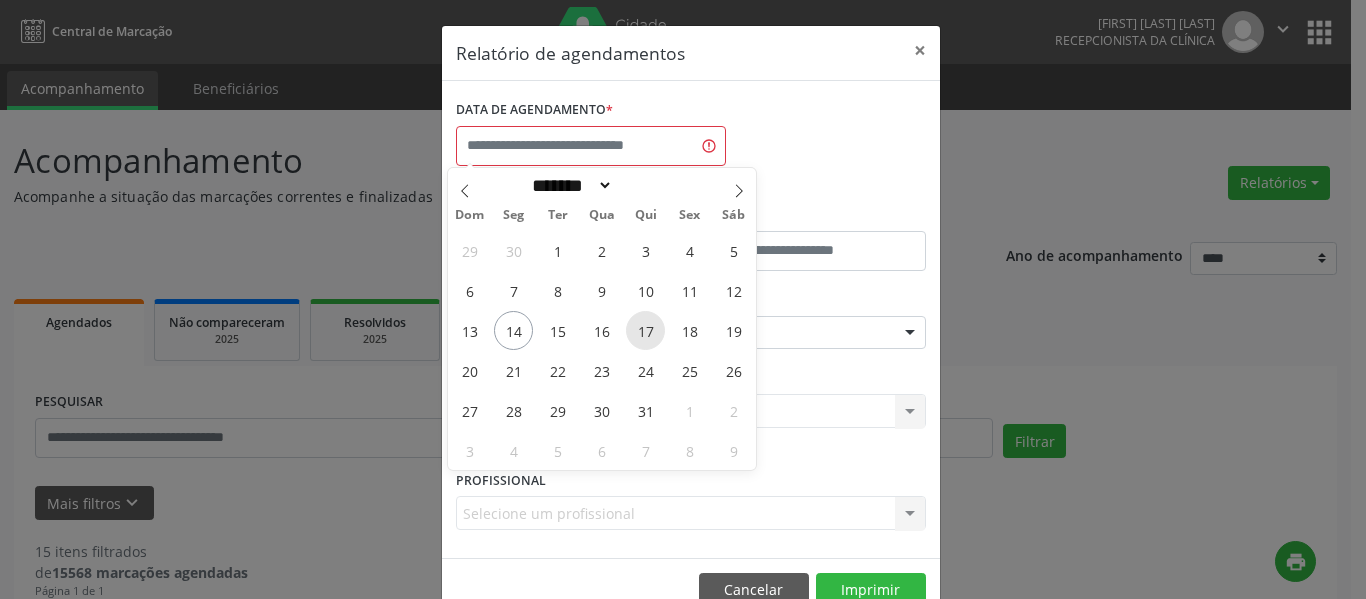 click on "17" at bounding box center (645, 330) 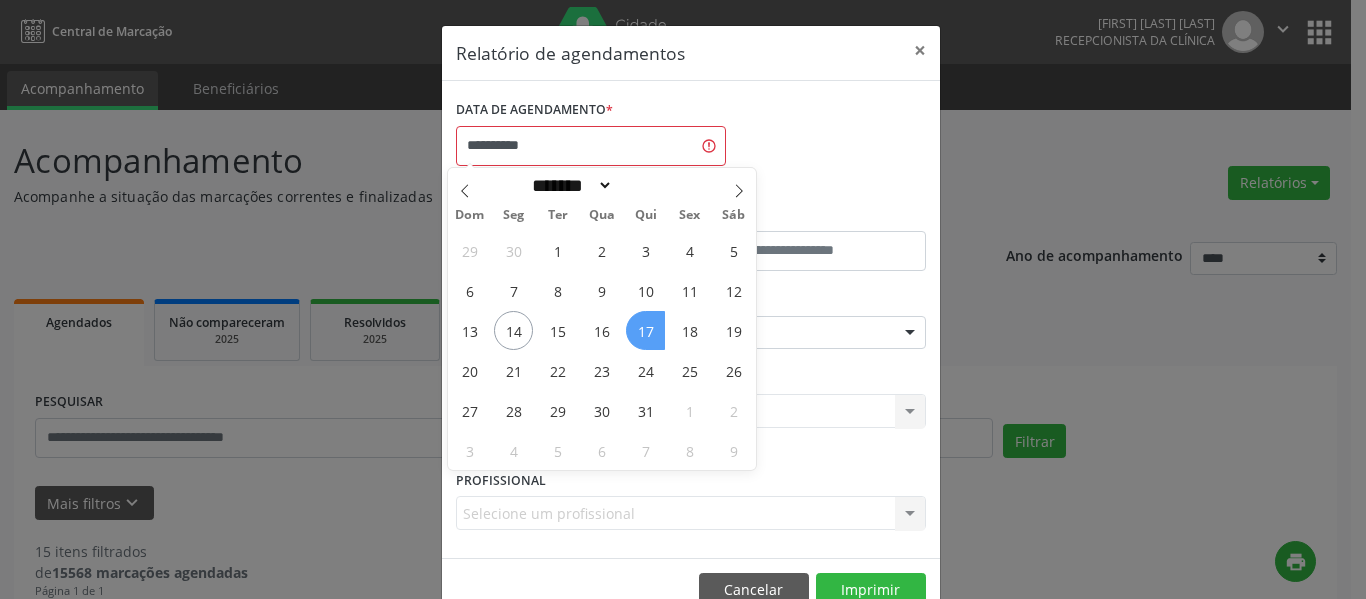 click on "17" at bounding box center [645, 330] 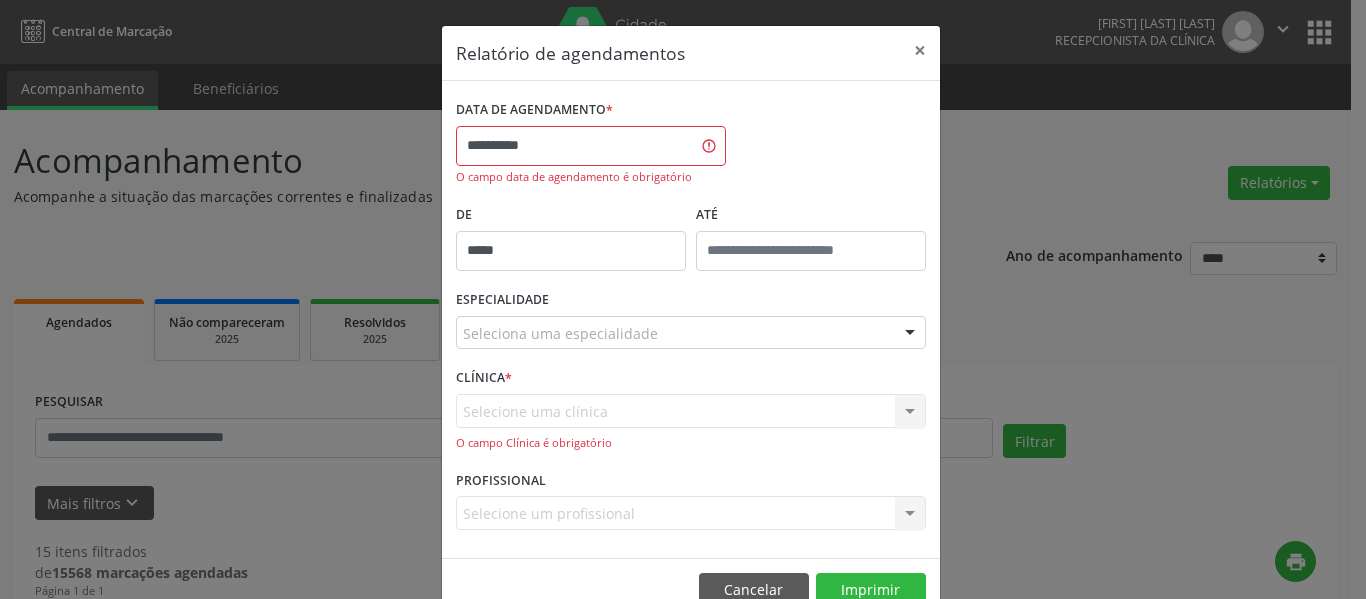 click on "*****" at bounding box center (571, 251) 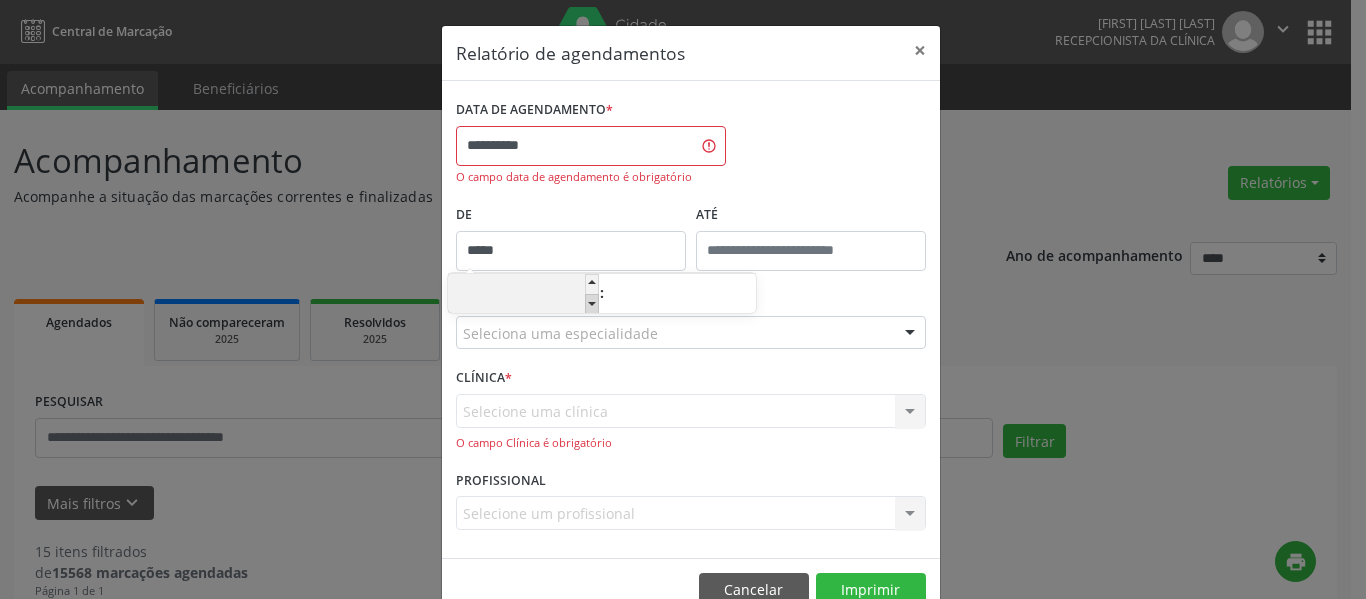 click at bounding box center [592, 304] 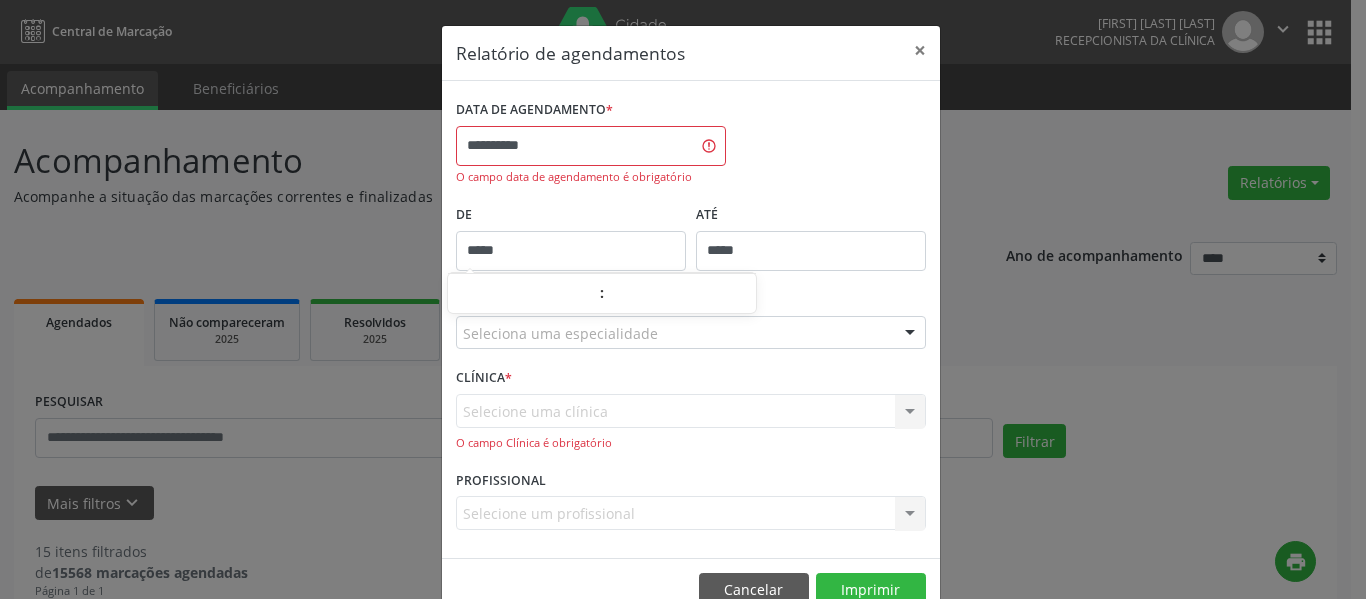 click on "*****" at bounding box center [811, 251] 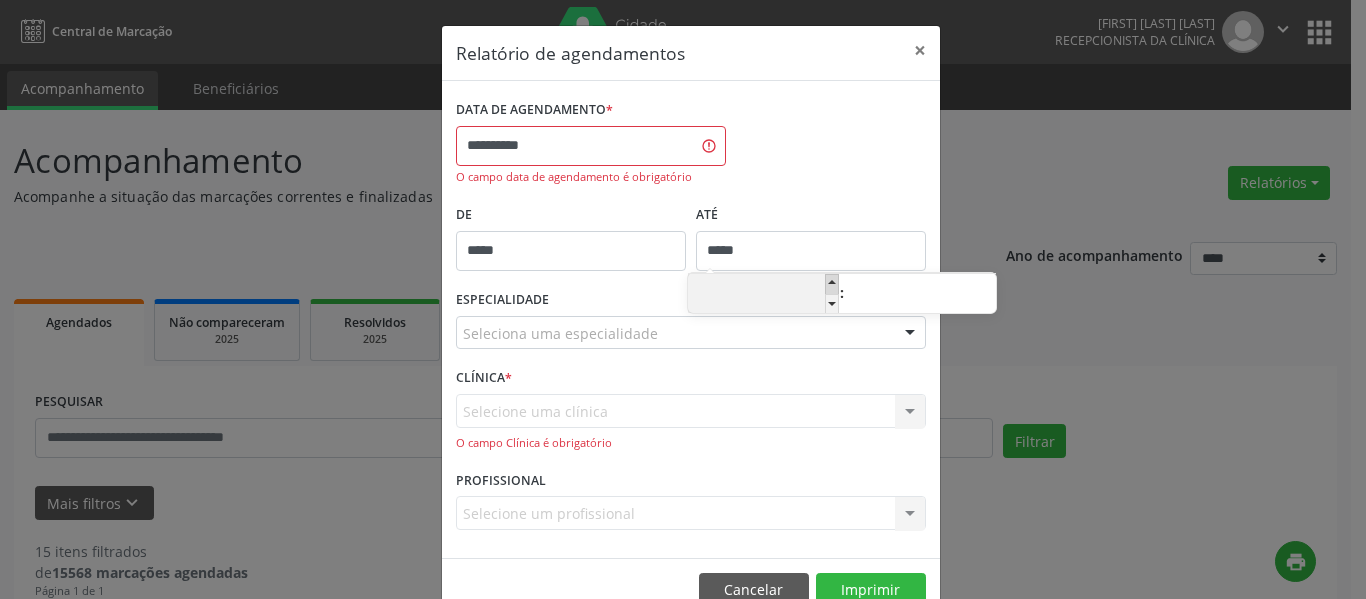 click at bounding box center (832, 284) 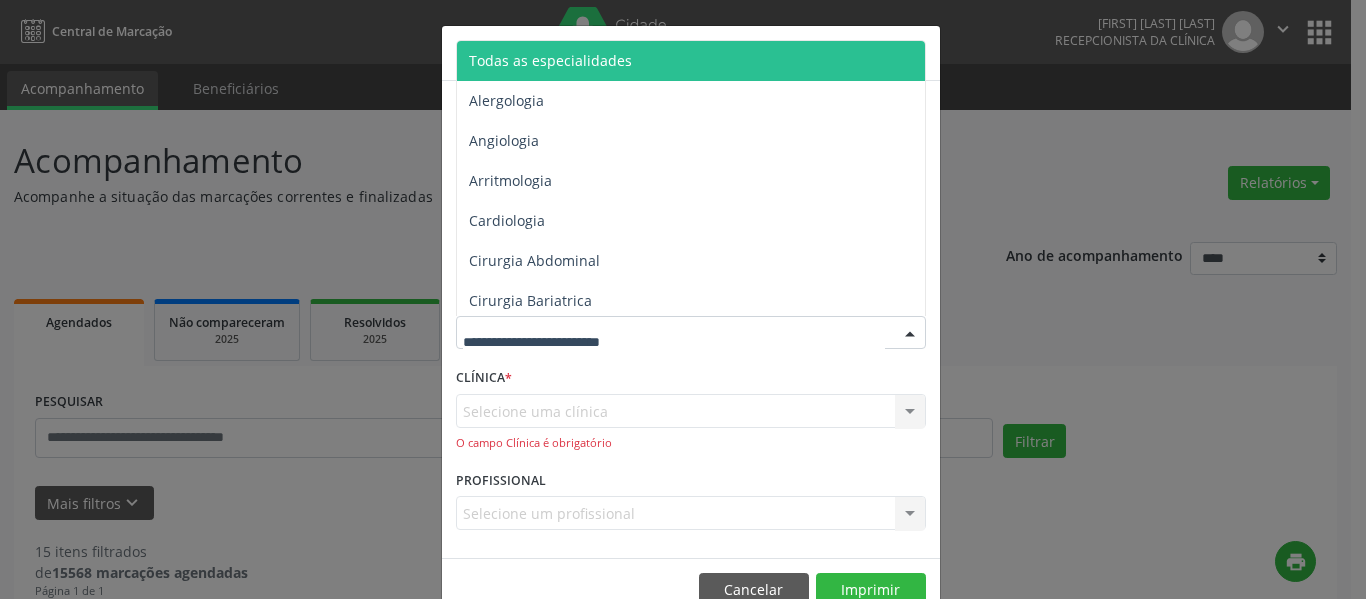 click at bounding box center [691, 333] 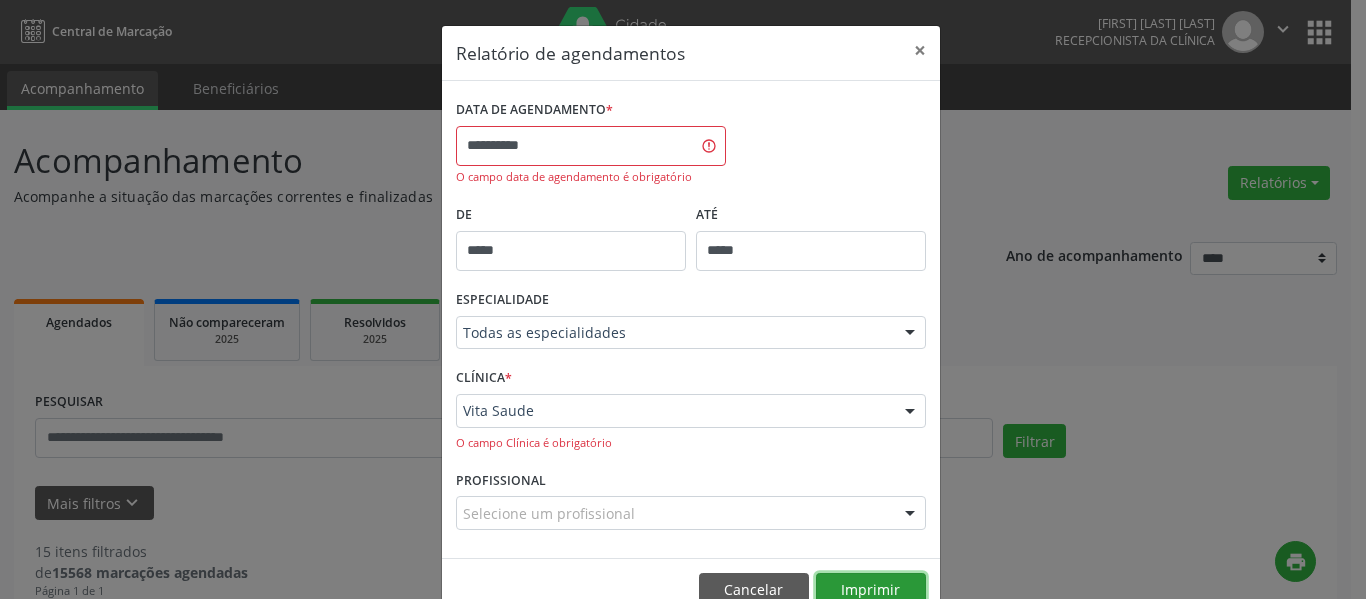 click on "Imprimir" at bounding box center (871, 590) 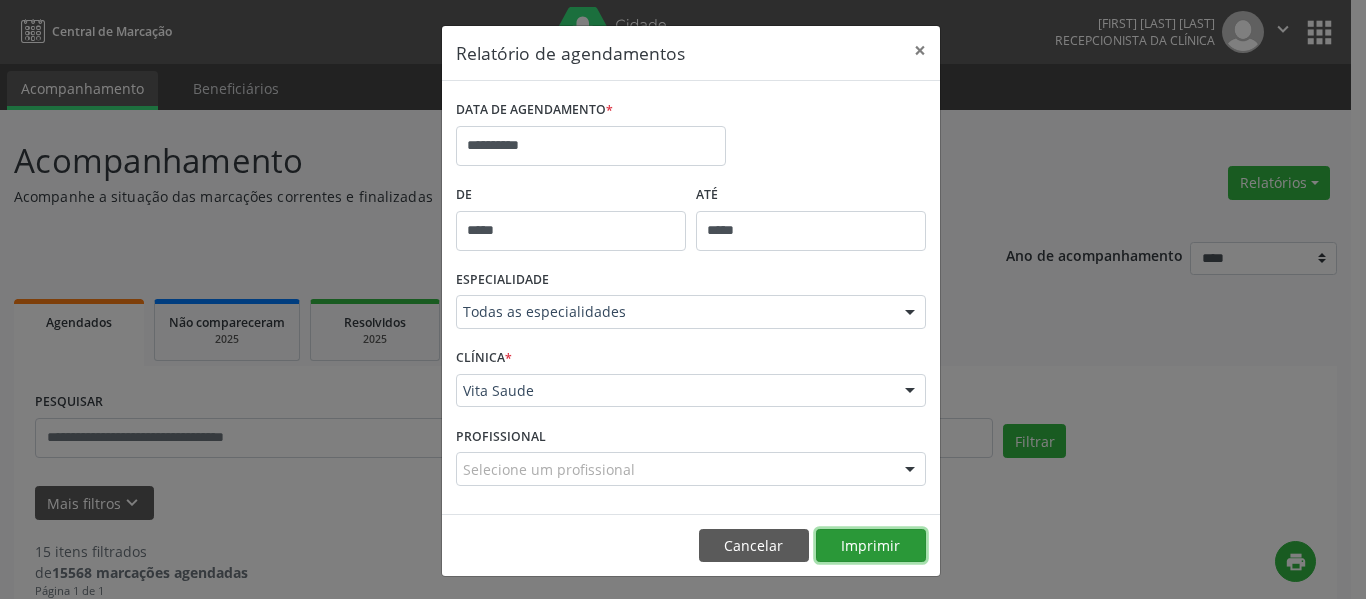 click on "Imprimir" at bounding box center [871, 546] 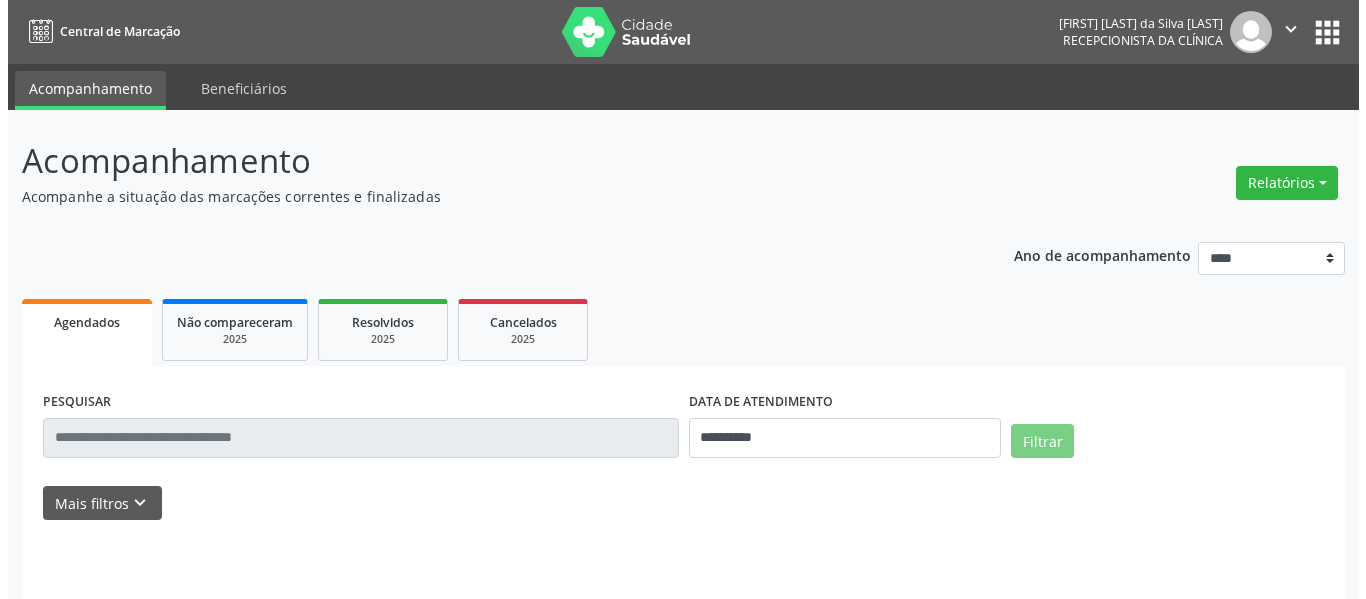 scroll, scrollTop: 0, scrollLeft: 0, axis: both 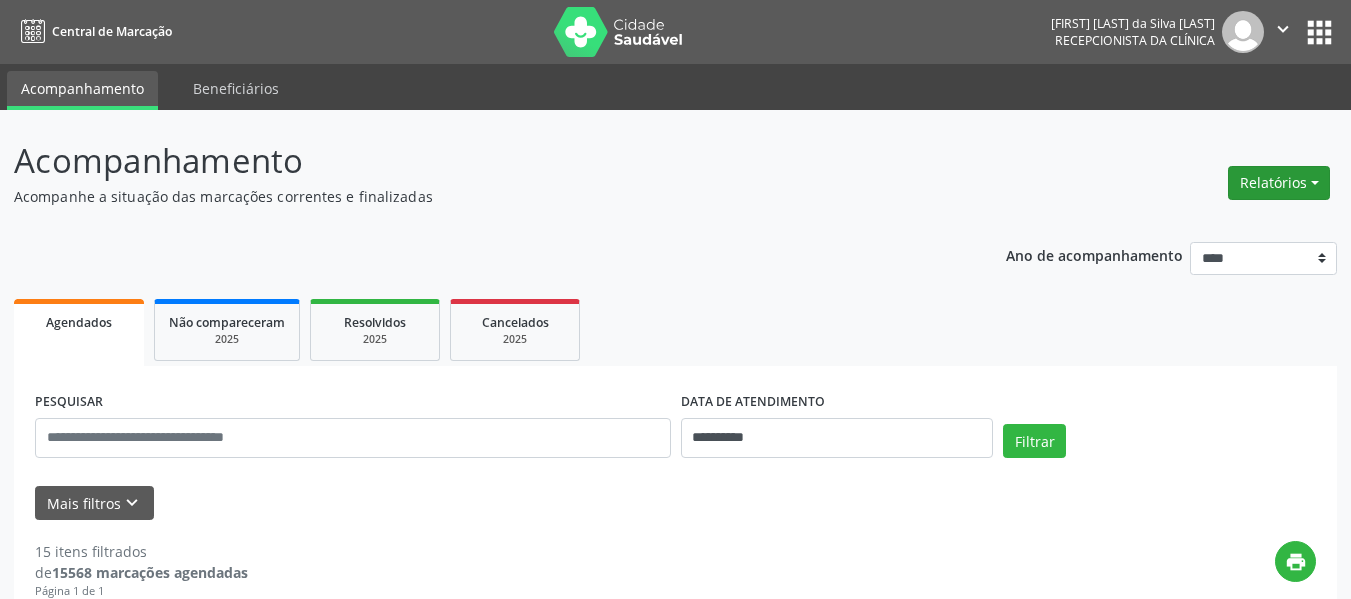 click on "Relatórios" at bounding box center (1279, 183) 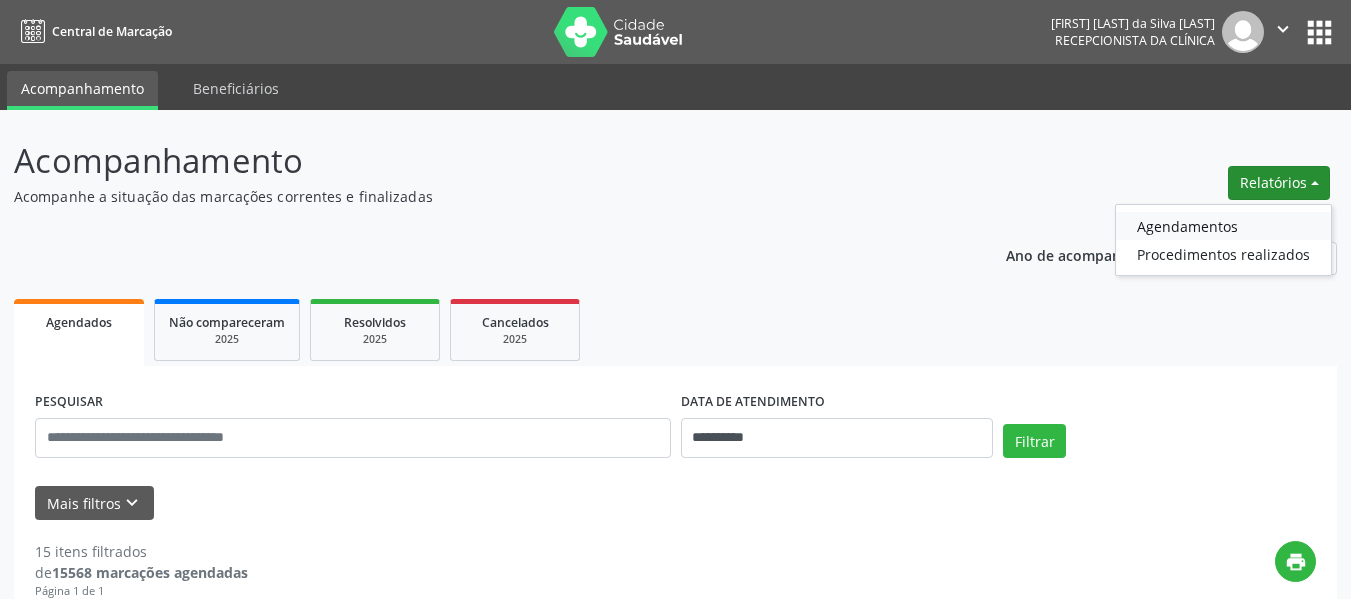 click on "Agendamentos" at bounding box center [1223, 226] 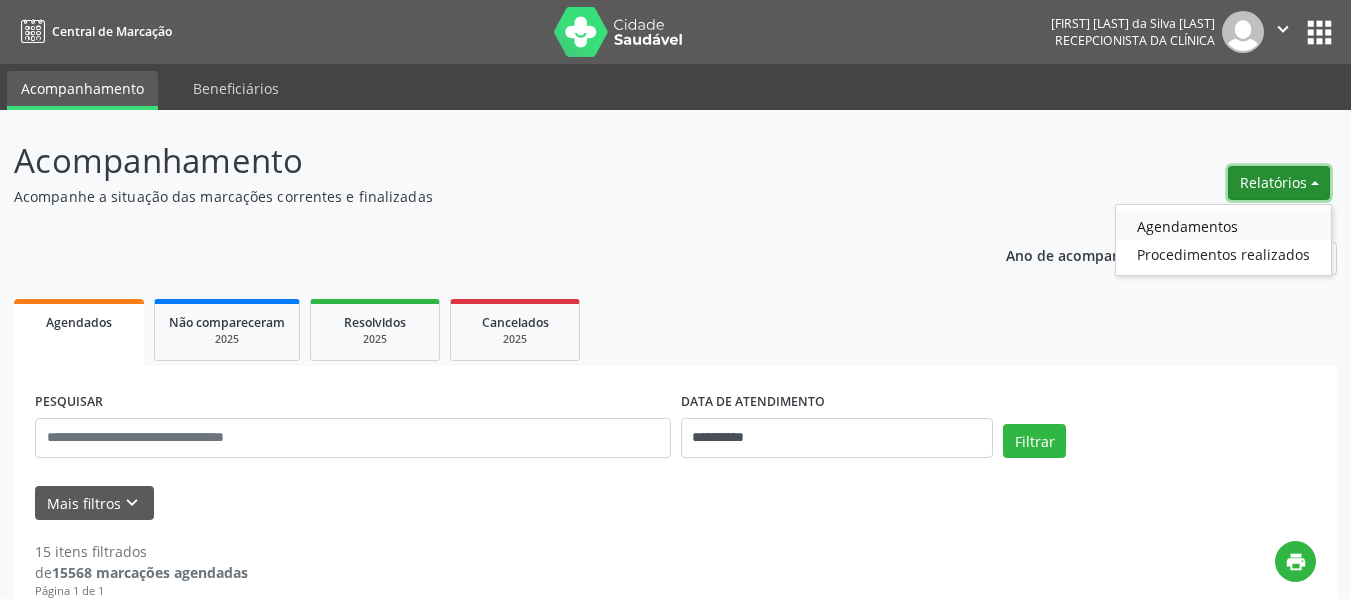 select on "*" 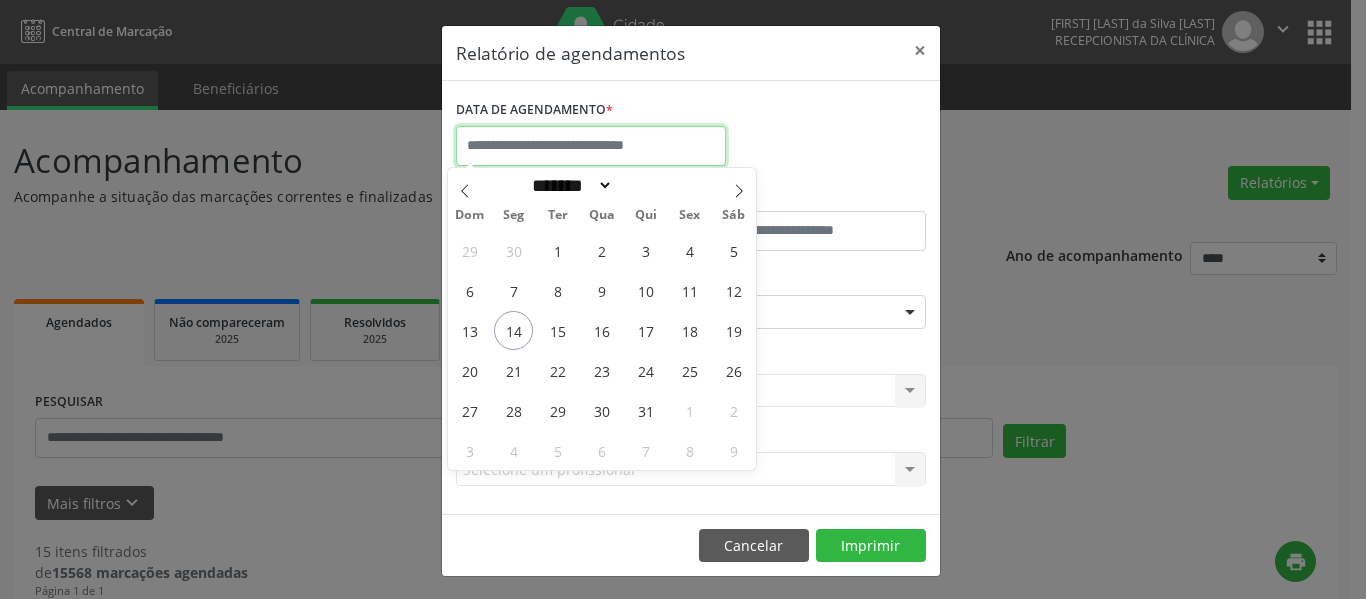 click at bounding box center (591, 146) 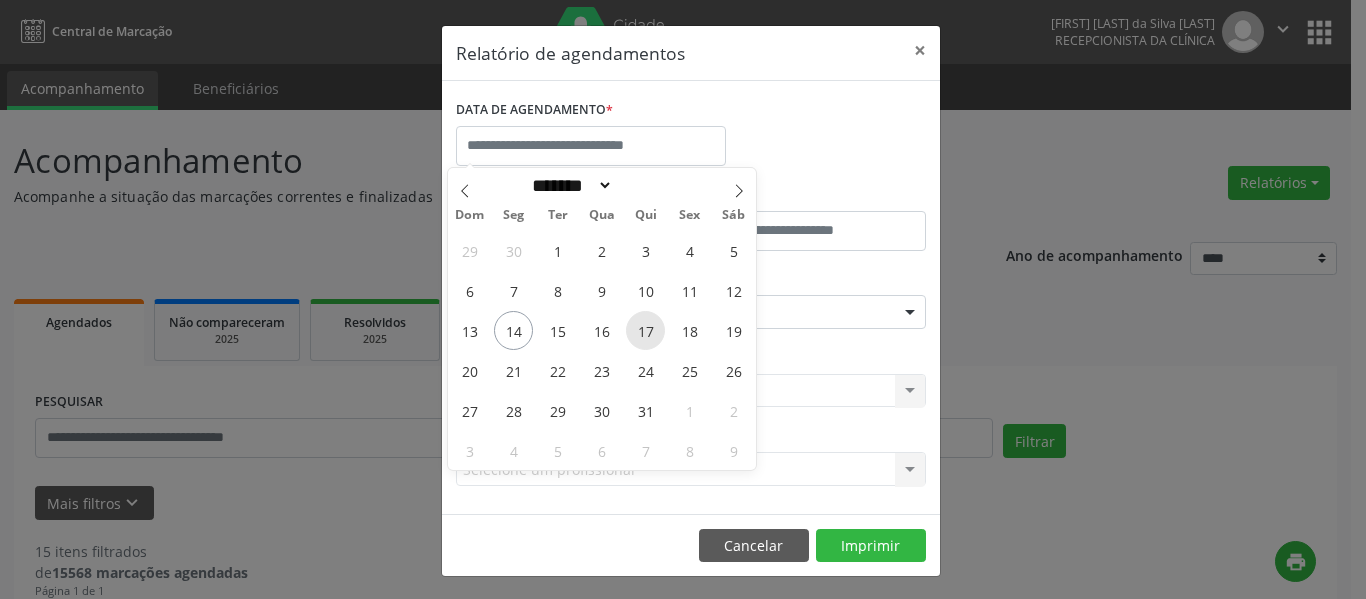 click on "17" at bounding box center (645, 330) 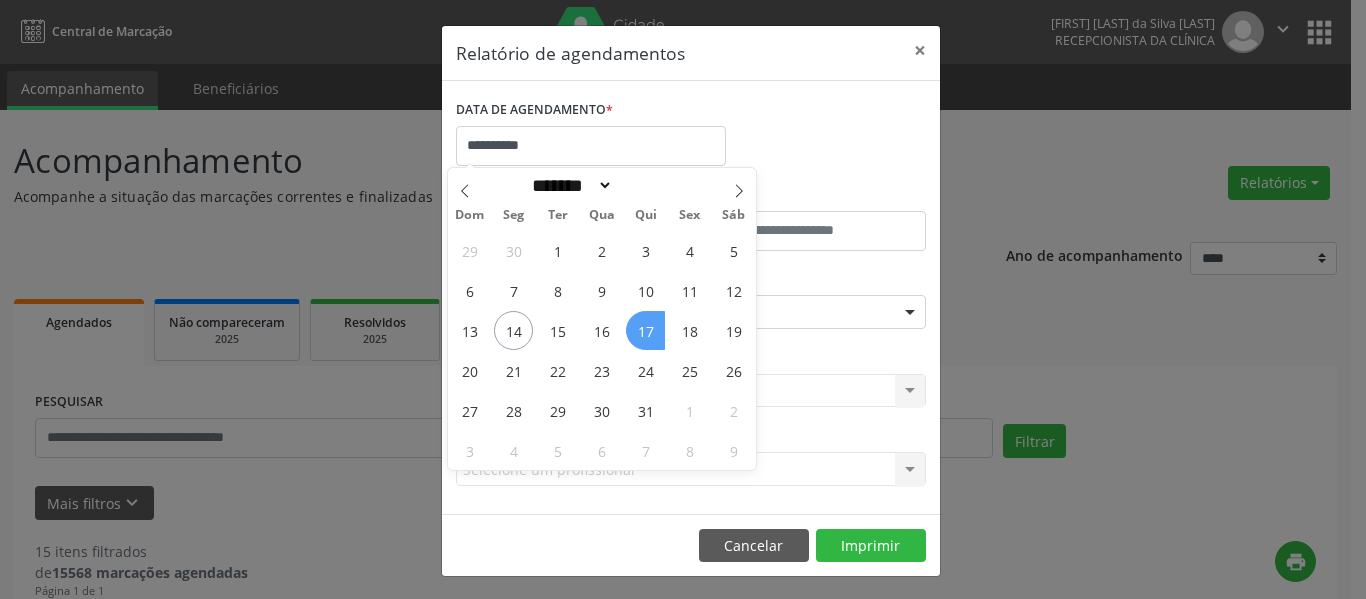 click on "17" at bounding box center [645, 330] 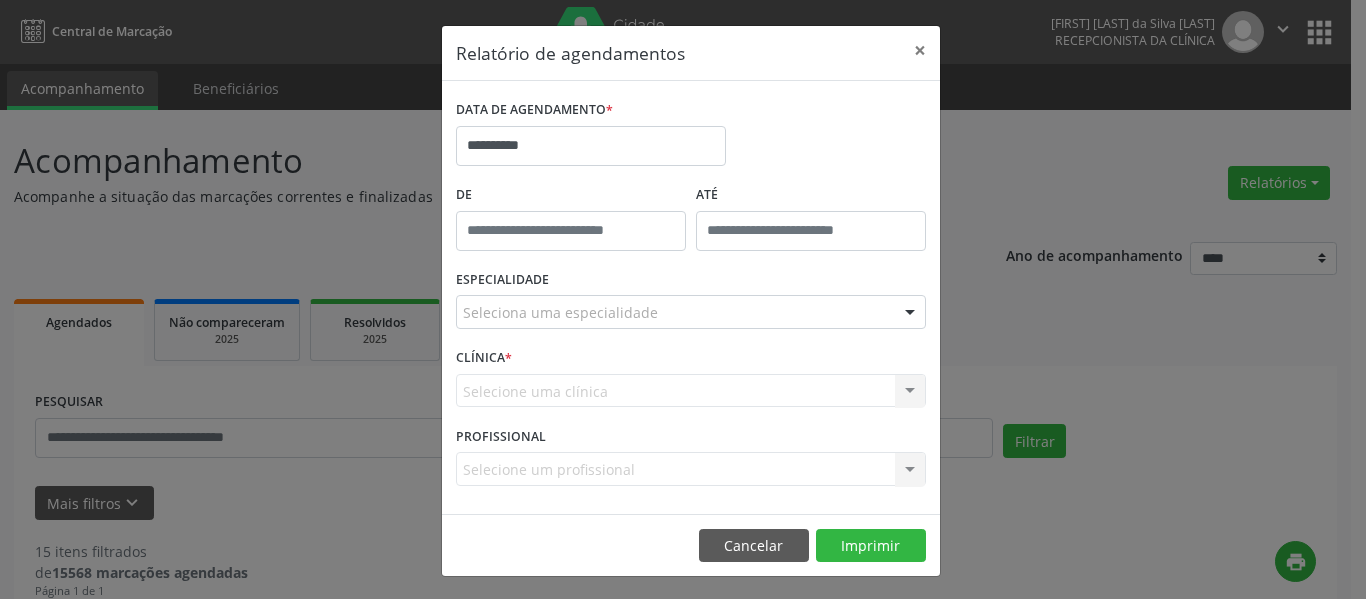 click on "ESPECIALIDADE
Seleciona uma especialidade
Todas as especialidades   Alergologia   Angiologia   Arritmologia   Cardiologia   Cirurgia Abdominal   Cirurgia Bariatrica   Cirurgia Cabeça e Pescoço   Cirurgia Cardiaca   Cirurgia Geral   Cirurgia Ginecologica   Cirurgia Mastologia Oncologica   Cirurgia Pediatrica   Cirurgia Plastica   Cirurgia Toracica   Cirurgia geral oncológica   Cirurgia geral oncológica   Cirurgião Dermatológico   Clinica Geral   Clinica Medica   Consulta de Enfermagem - Hiperdia   Consulta de Enfermagem - Preventivo   Consulta de Enfermagem - Pré-Natal   Consulta de Enfermagem - Puericultura   Dermatologia   Endocinologia   Endocrino Diabetes   Endocrinologia   Fisioterapia   Fisioterapia Cirurgica   Fonoaudiologia   Gastro/Hepato   Gastroenterologia   Gastropediatria   Geriatria   Ginecologia   Gnecologia   Hebiatra   Hematologia   Hepatologia   Inf.Inf - Infectologista   Infectologia Pediátrica   Mastologia       Medicina da Dor" at bounding box center (691, 304) 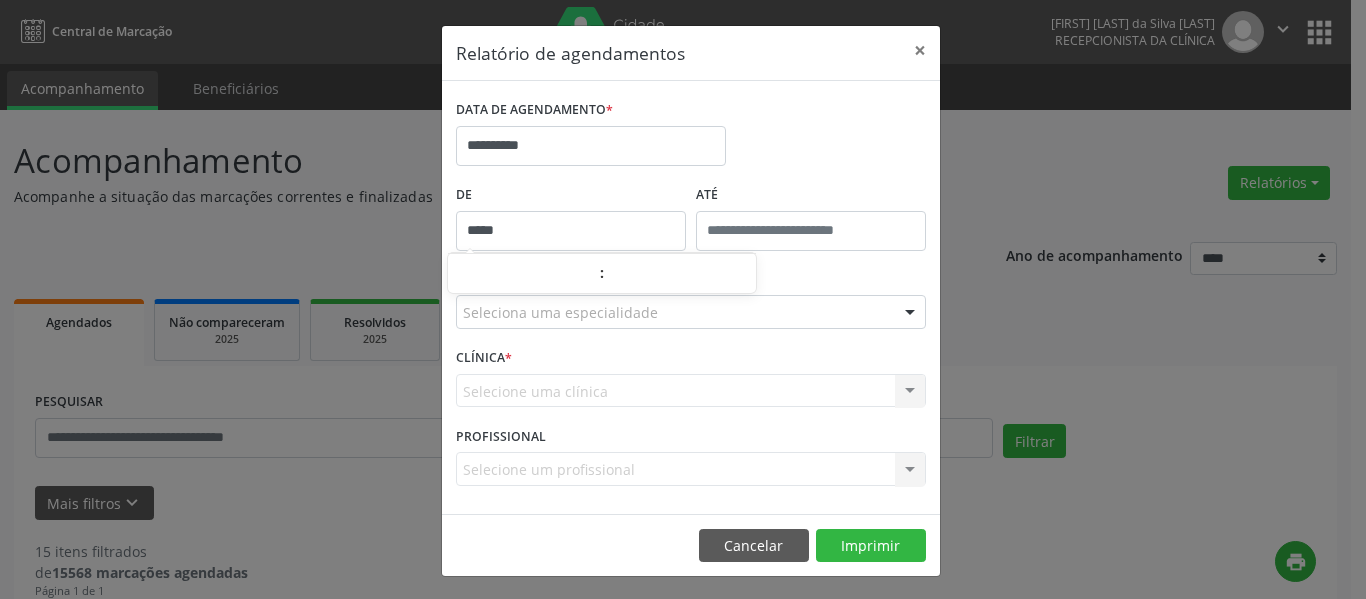 click on "*****" at bounding box center [571, 231] 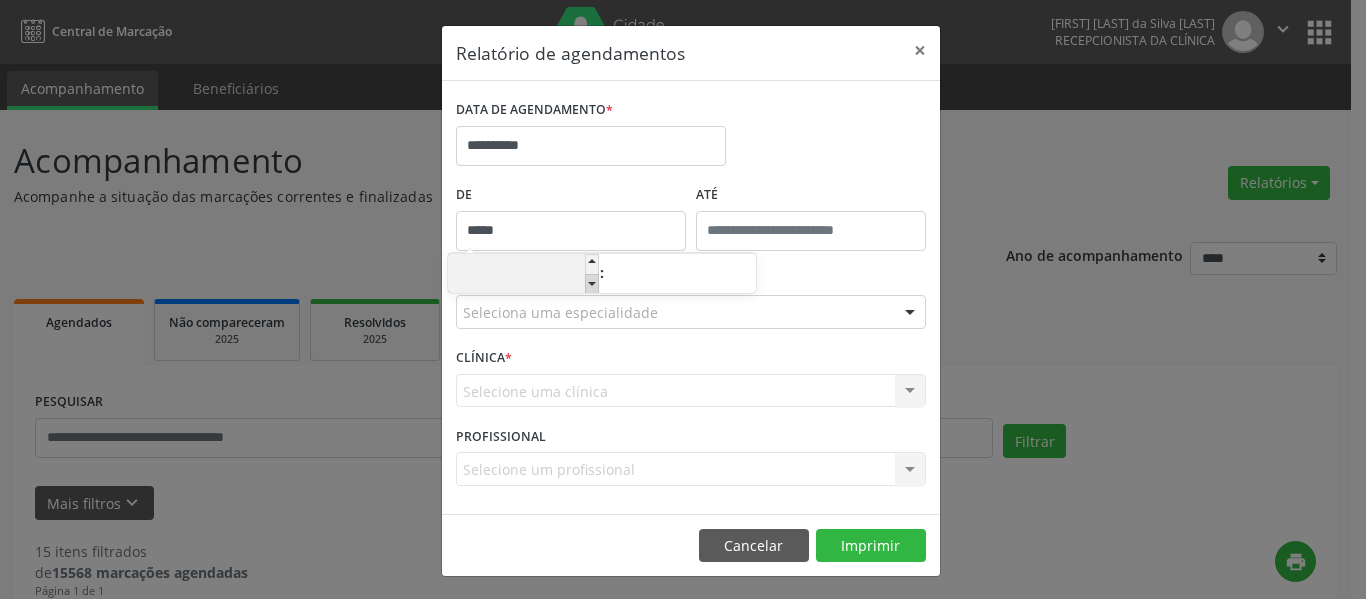 click at bounding box center (592, 284) 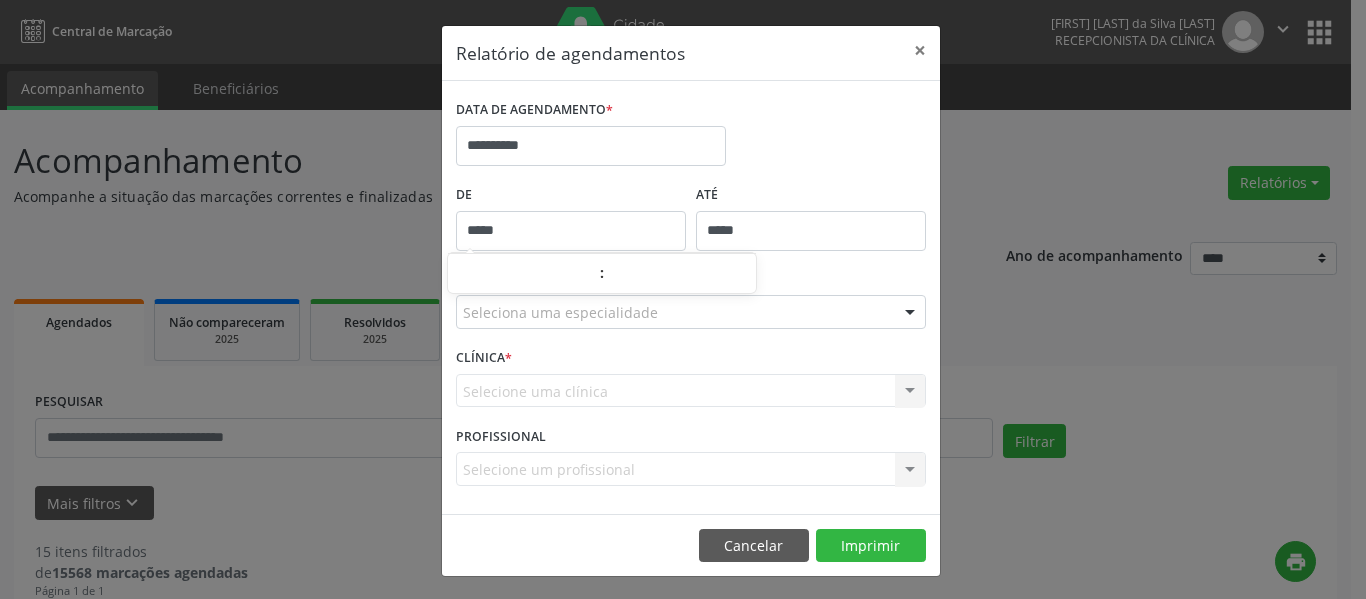 click on "*****" at bounding box center [811, 231] 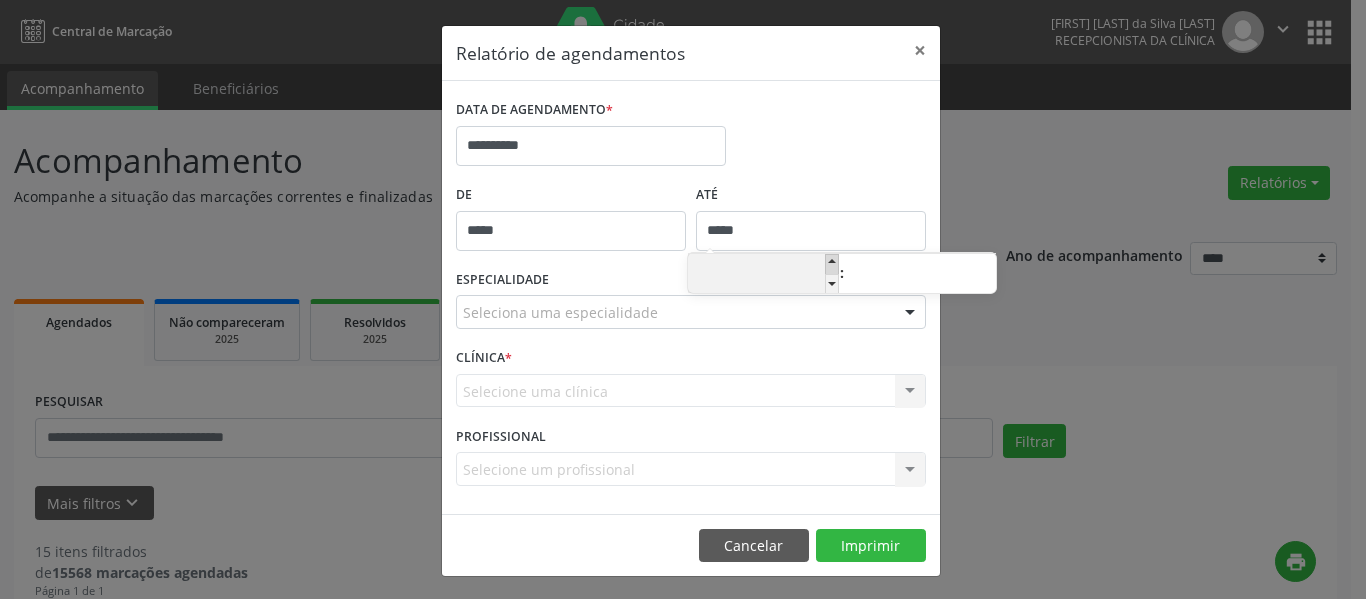 click at bounding box center [832, 264] 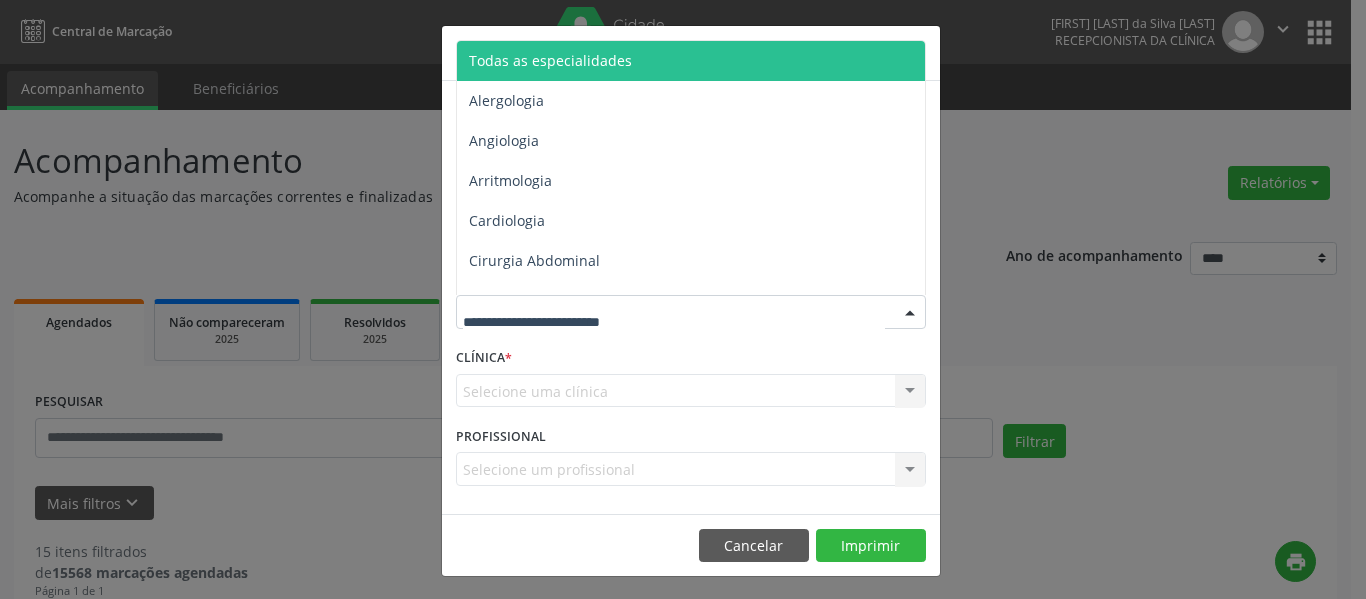 drag, startPoint x: 569, startPoint y: 51, endPoint x: 575, endPoint y: 65, distance: 15.231546 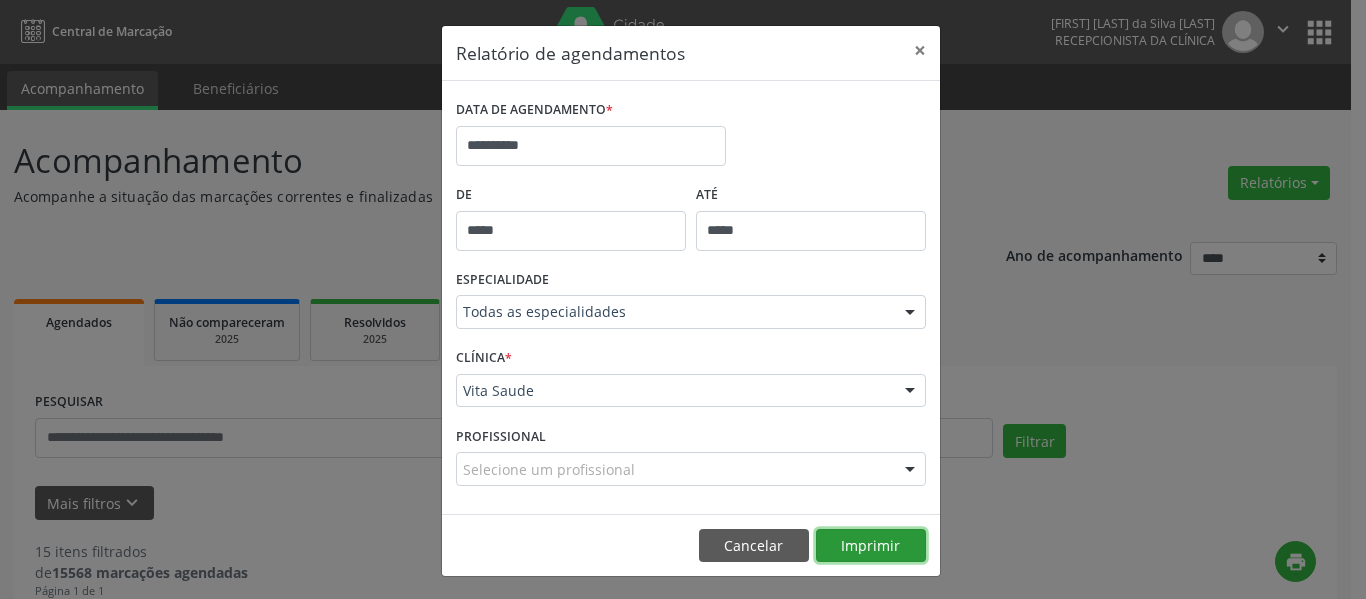 click on "Imprimir" at bounding box center (871, 546) 